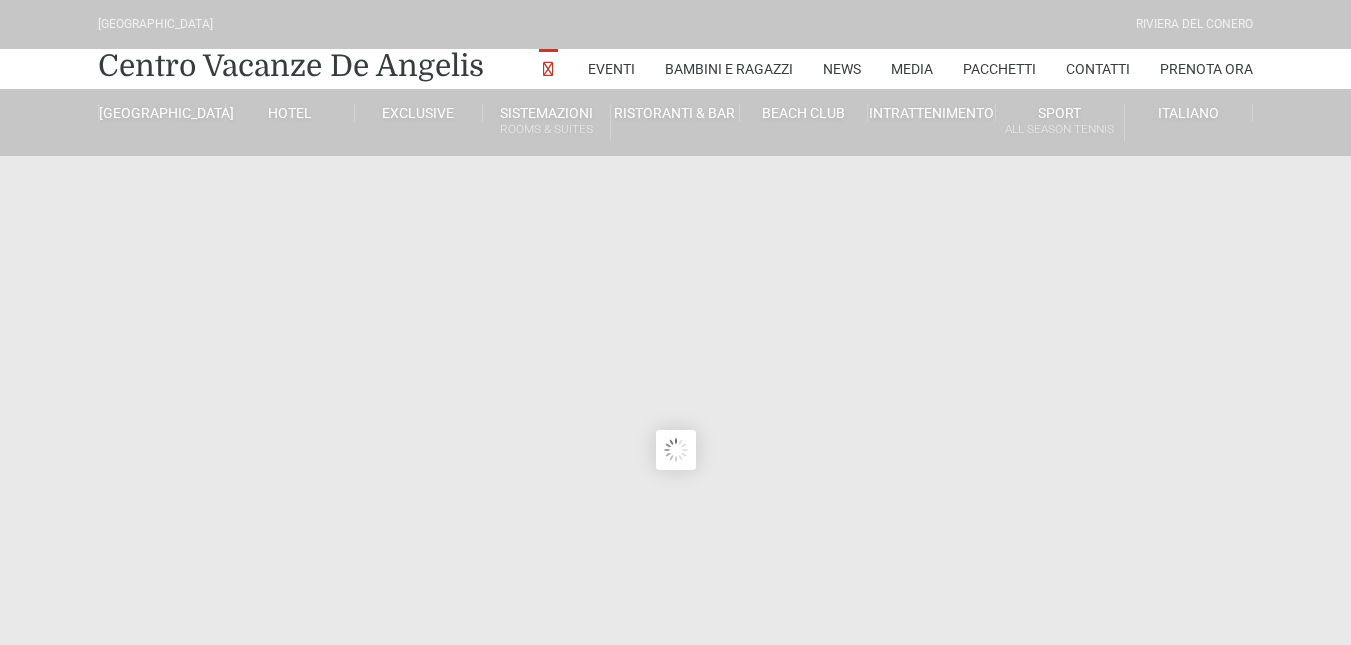 scroll, scrollTop: 0, scrollLeft: 0, axis: both 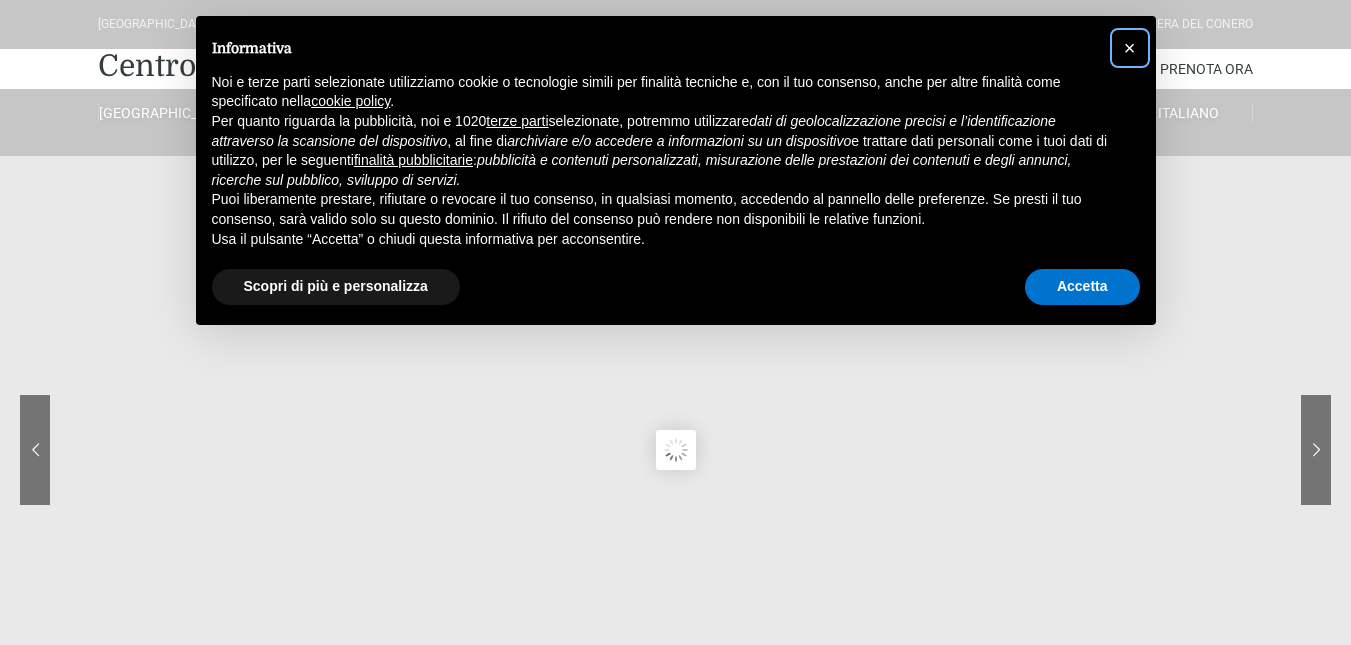click on "×" at bounding box center [1130, 48] 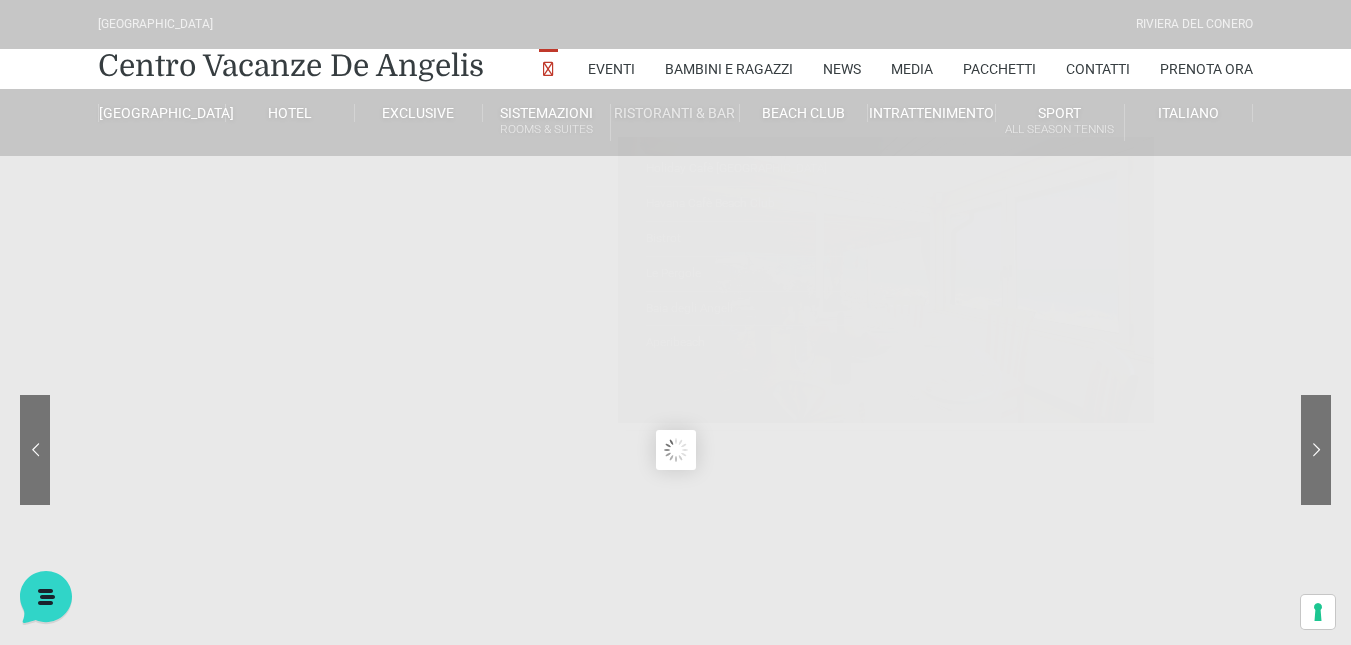 scroll, scrollTop: 0, scrollLeft: 0, axis: both 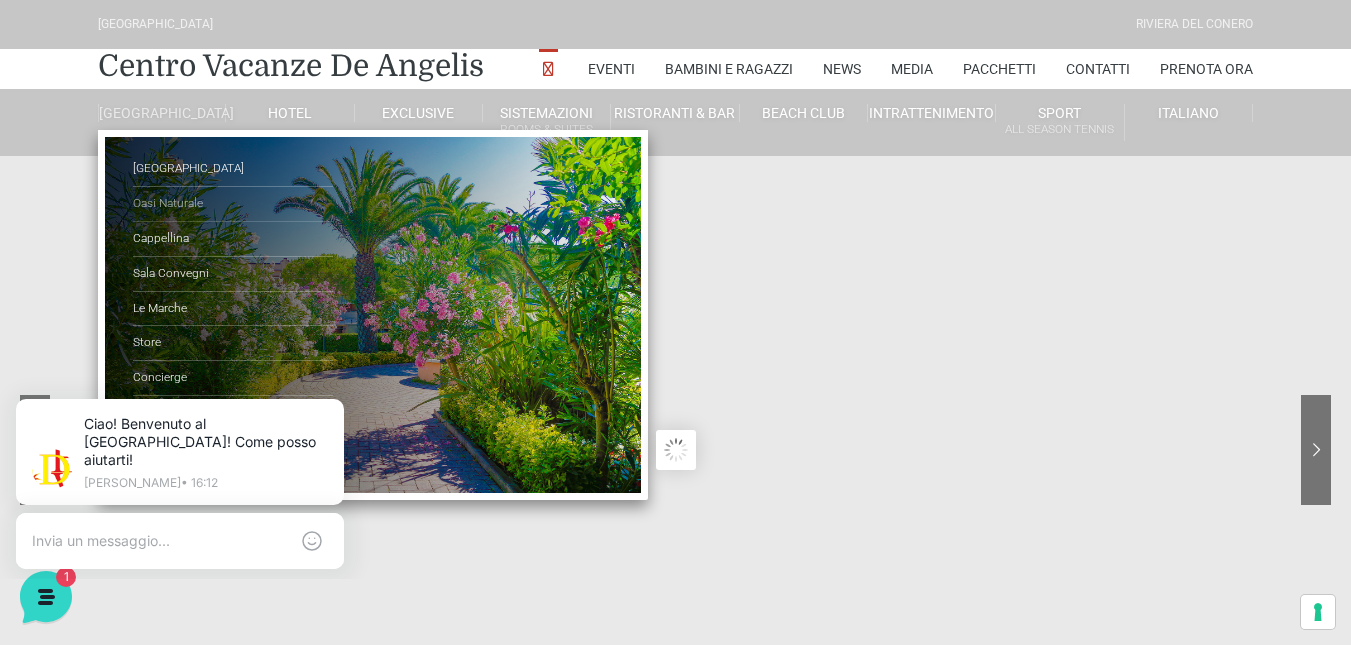 click on "Oasi Naturale" at bounding box center (233, 204) 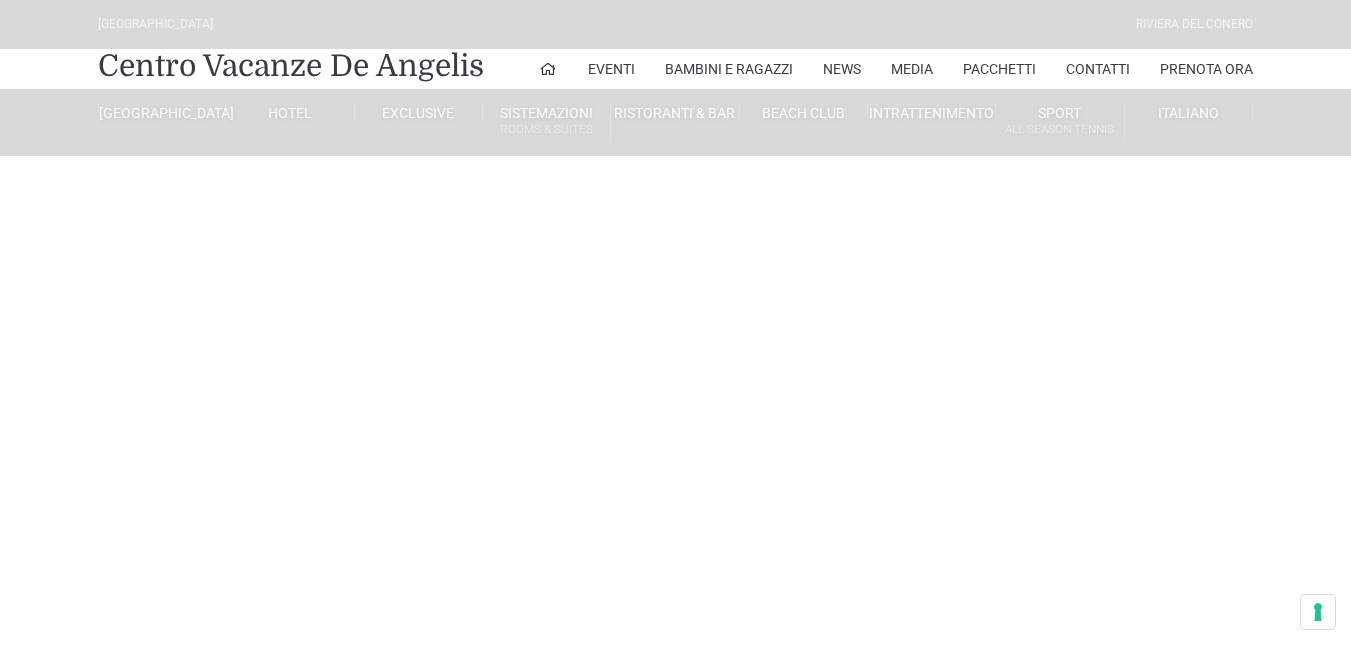 scroll, scrollTop: 0, scrollLeft: 0, axis: both 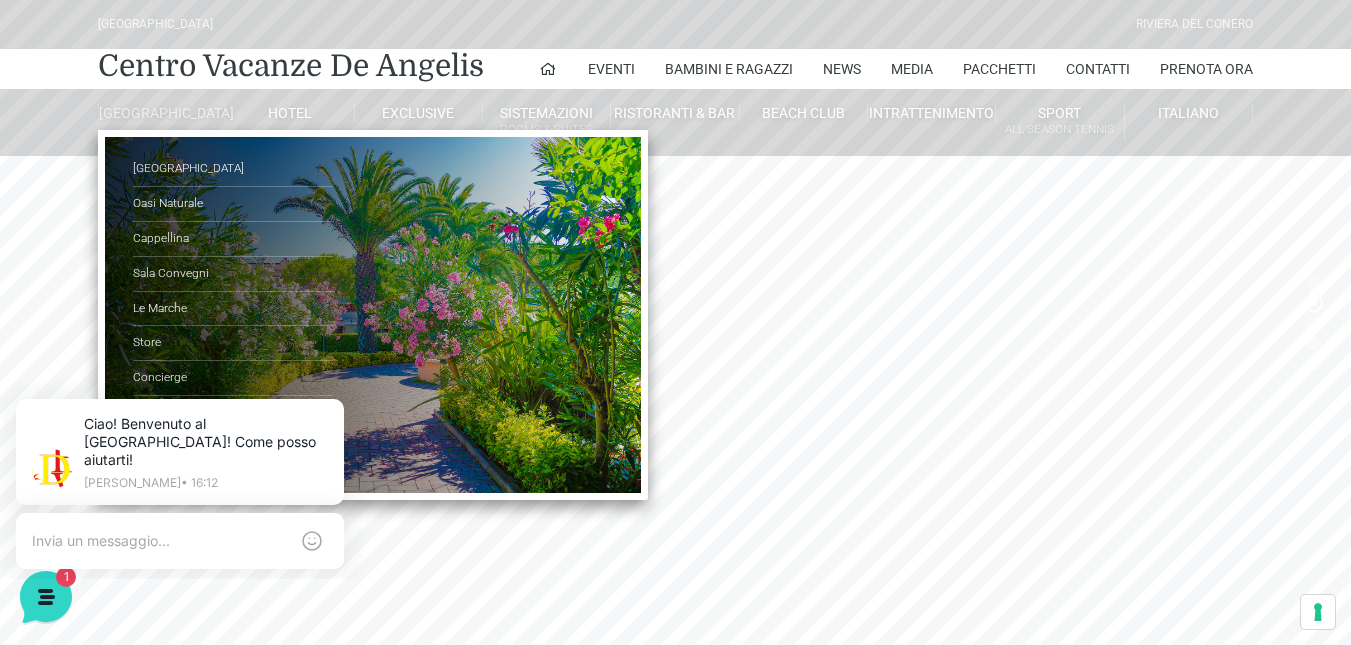 click on "[GEOGRAPHIC_DATA]" at bounding box center [162, 113] 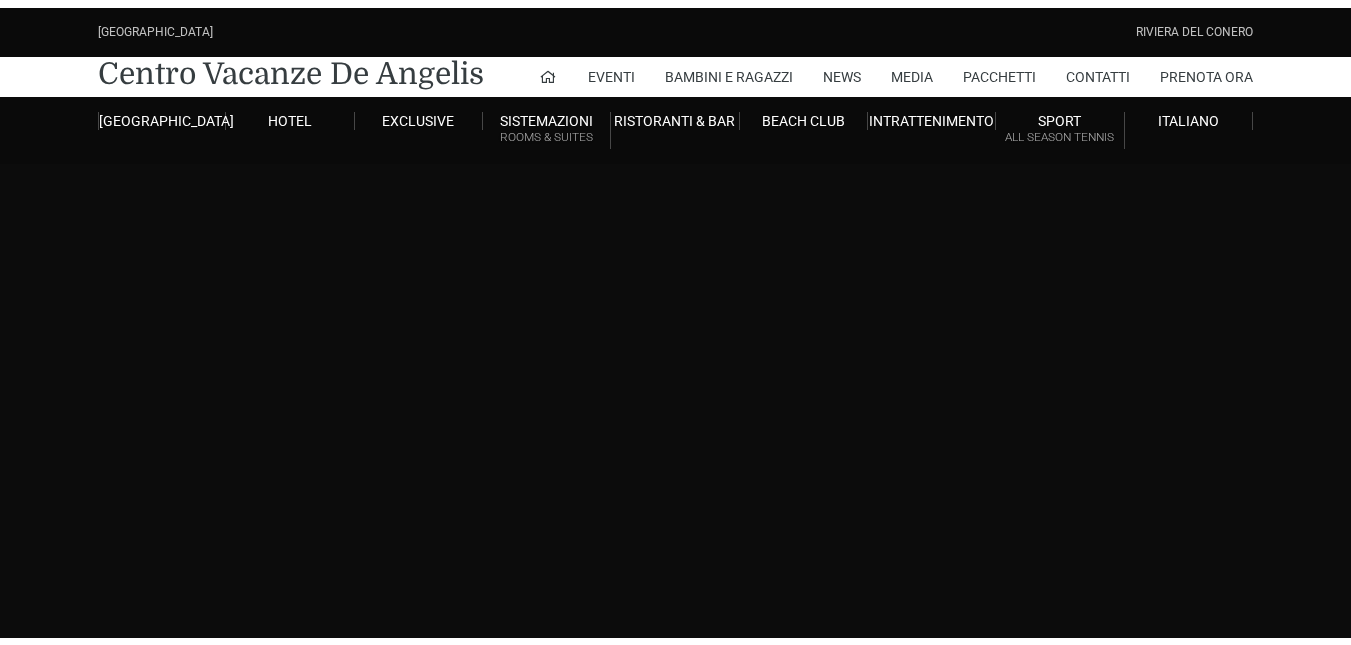 scroll, scrollTop: 0, scrollLeft: 0, axis: both 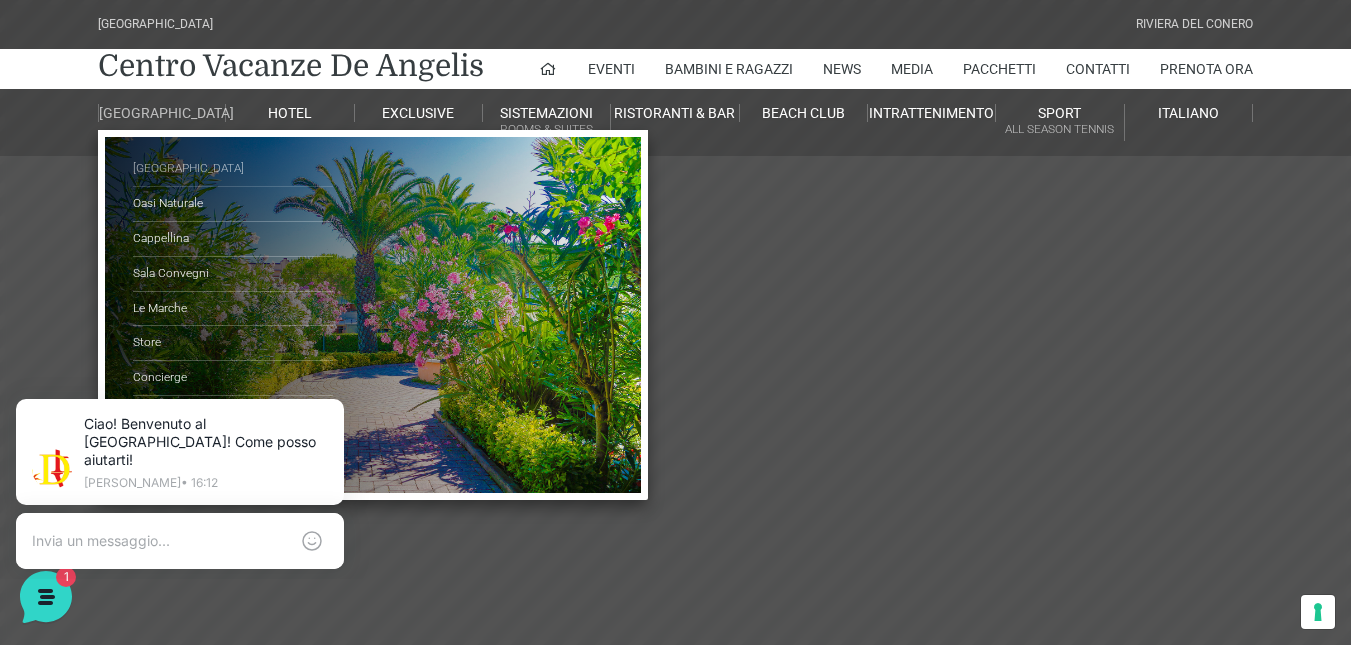 click on "[GEOGRAPHIC_DATA]" at bounding box center (233, 169) 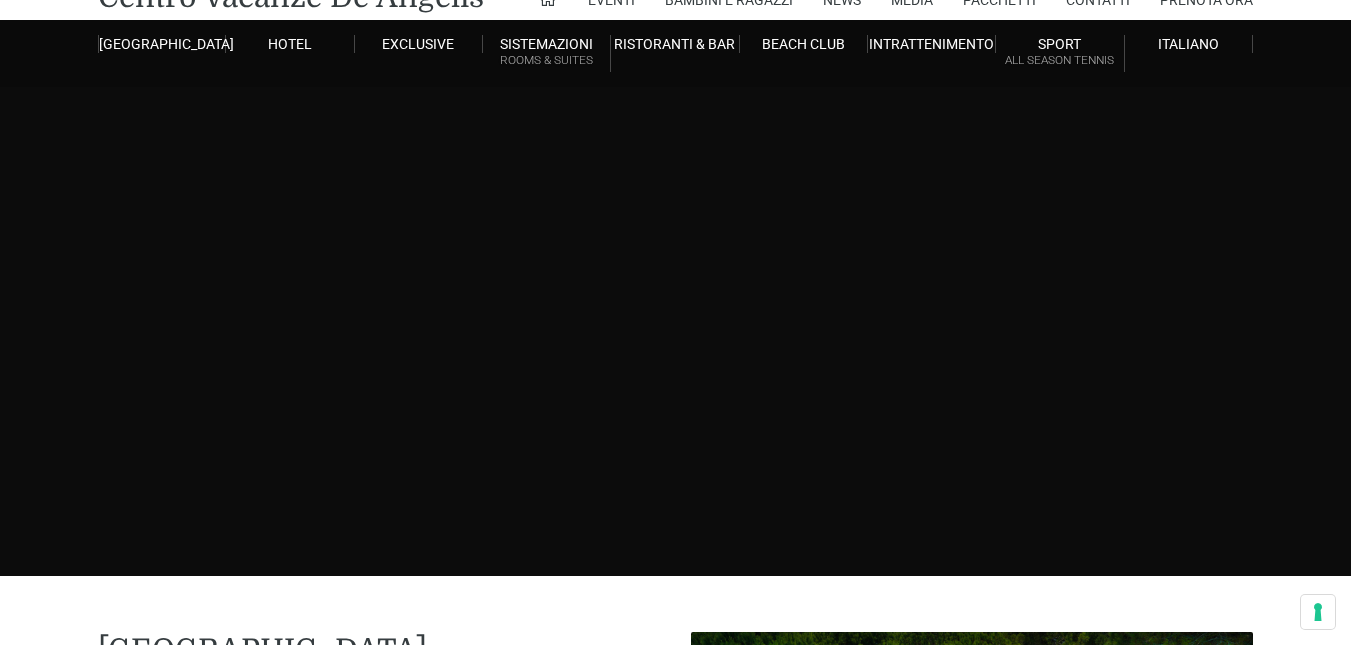 scroll, scrollTop: 46, scrollLeft: 0, axis: vertical 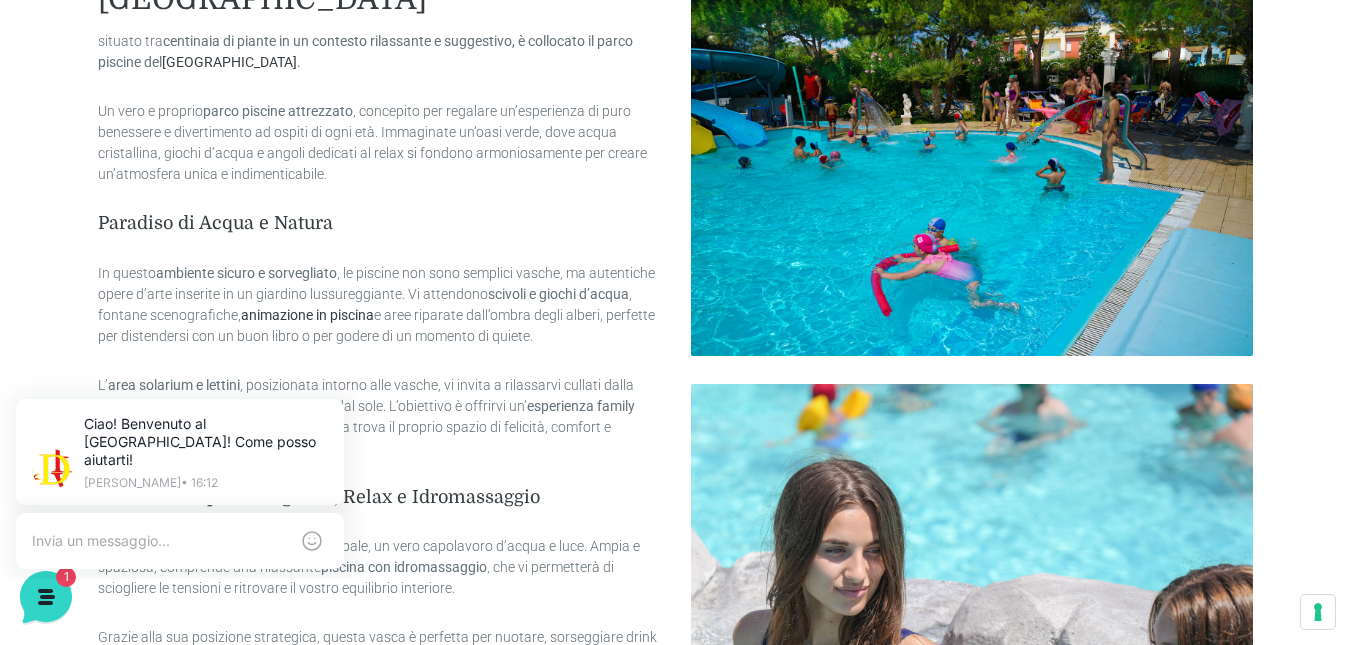 drag, startPoint x: 0, startPoint y: 0, endPoint x: 1365, endPoint y: 148, distance: 1373 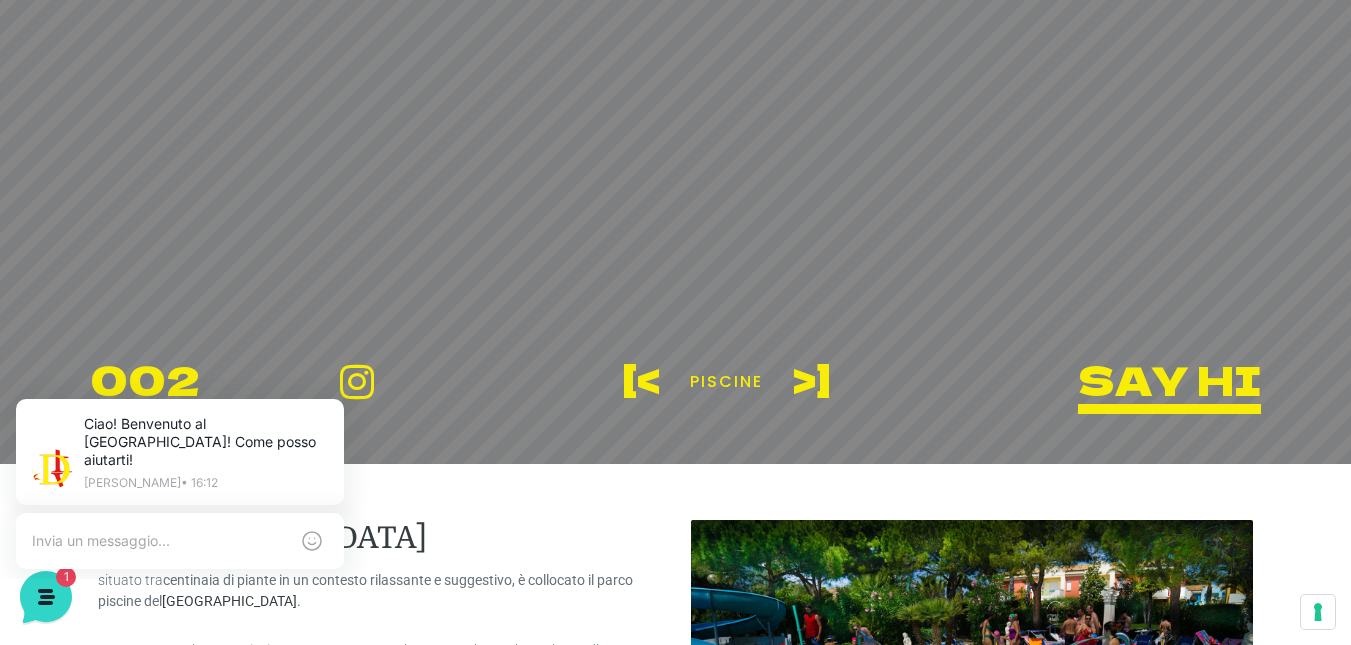 scroll, scrollTop: 0, scrollLeft: 0, axis: both 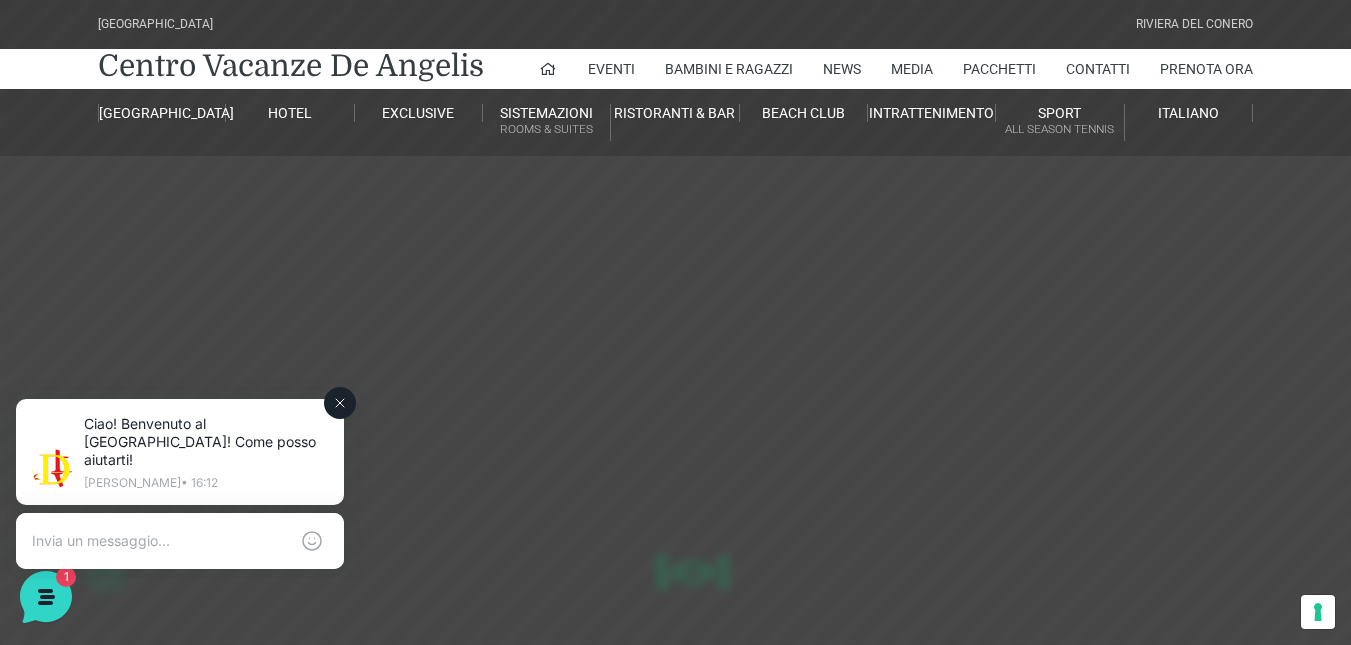 click 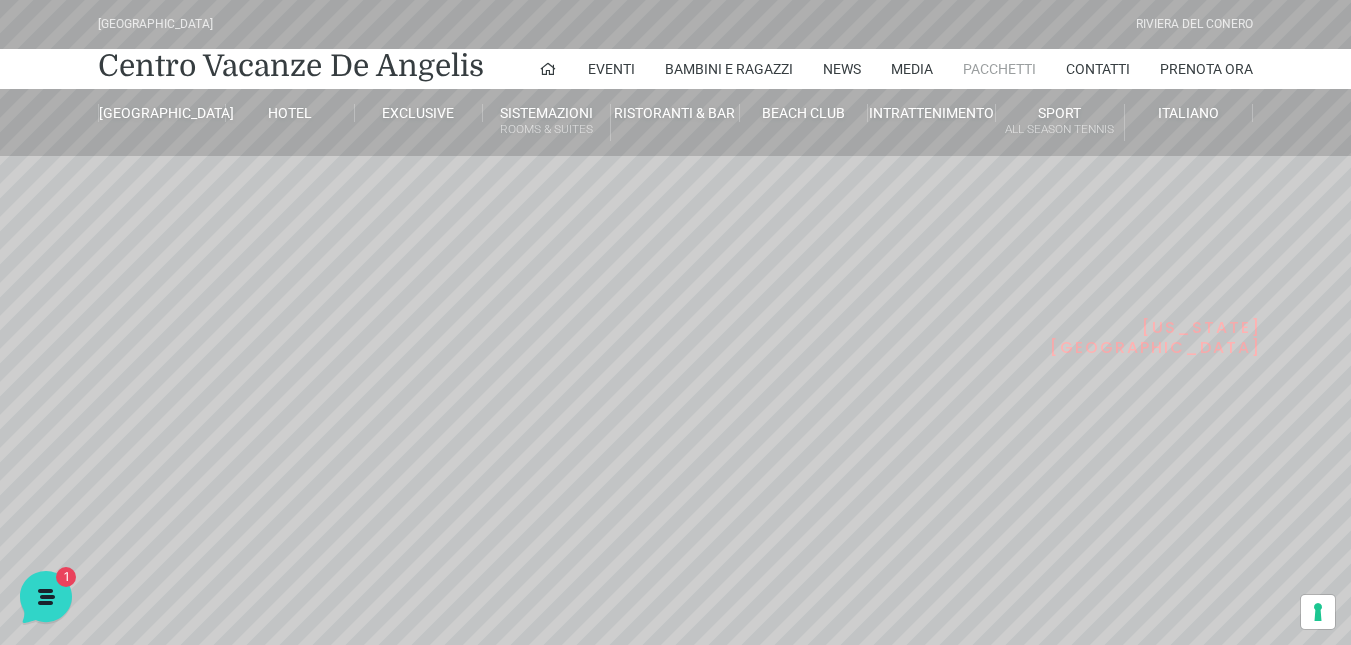click on "Pacchetti" at bounding box center [999, 69] 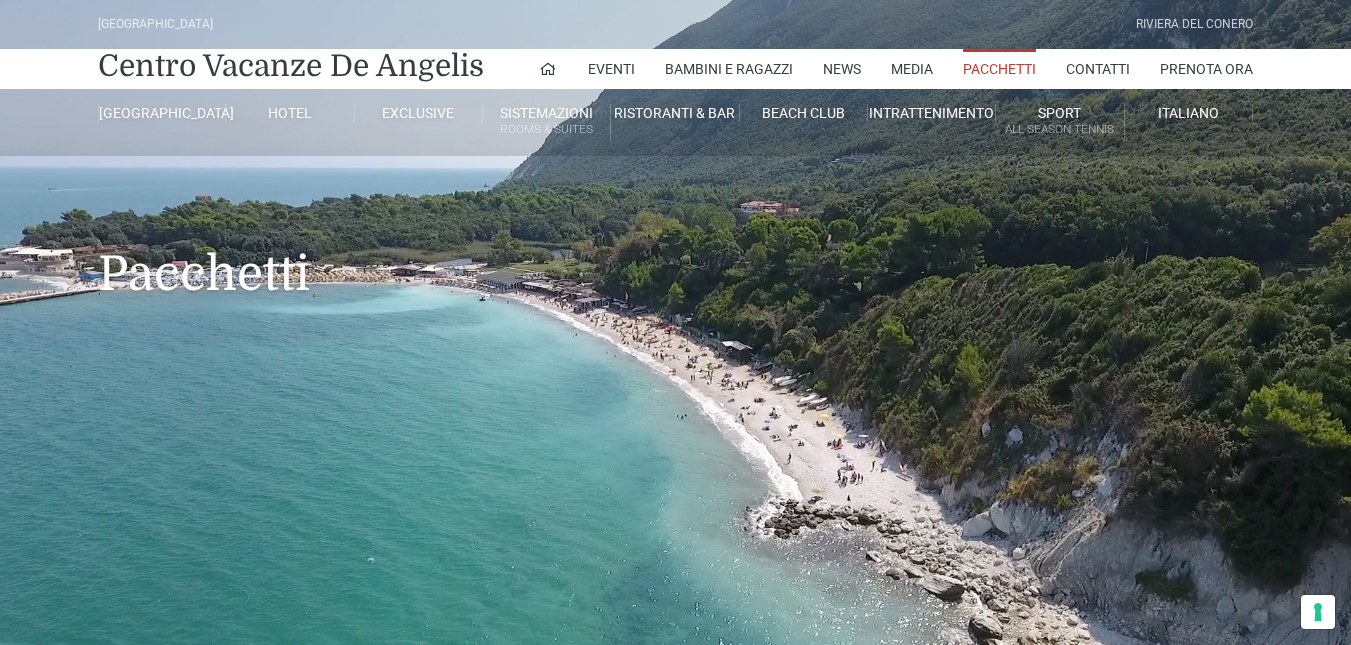 scroll, scrollTop: 0, scrollLeft: 0, axis: both 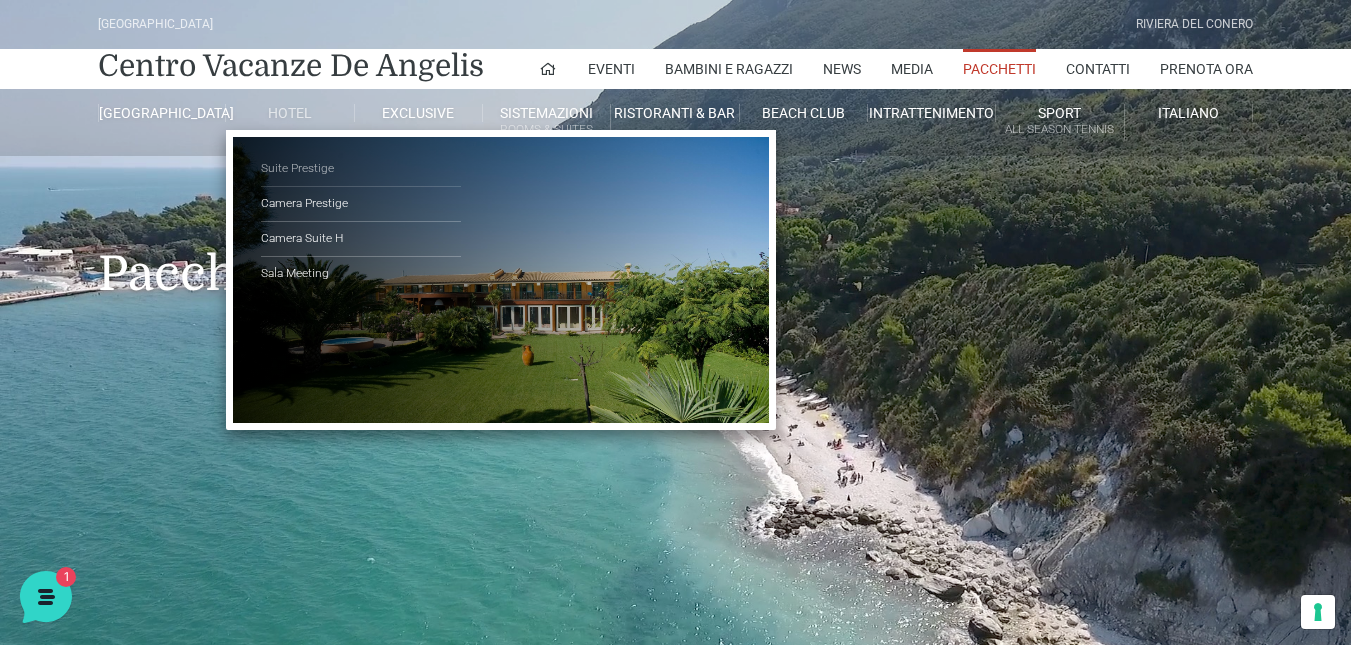 click on "Suite Prestige" at bounding box center [361, 169] 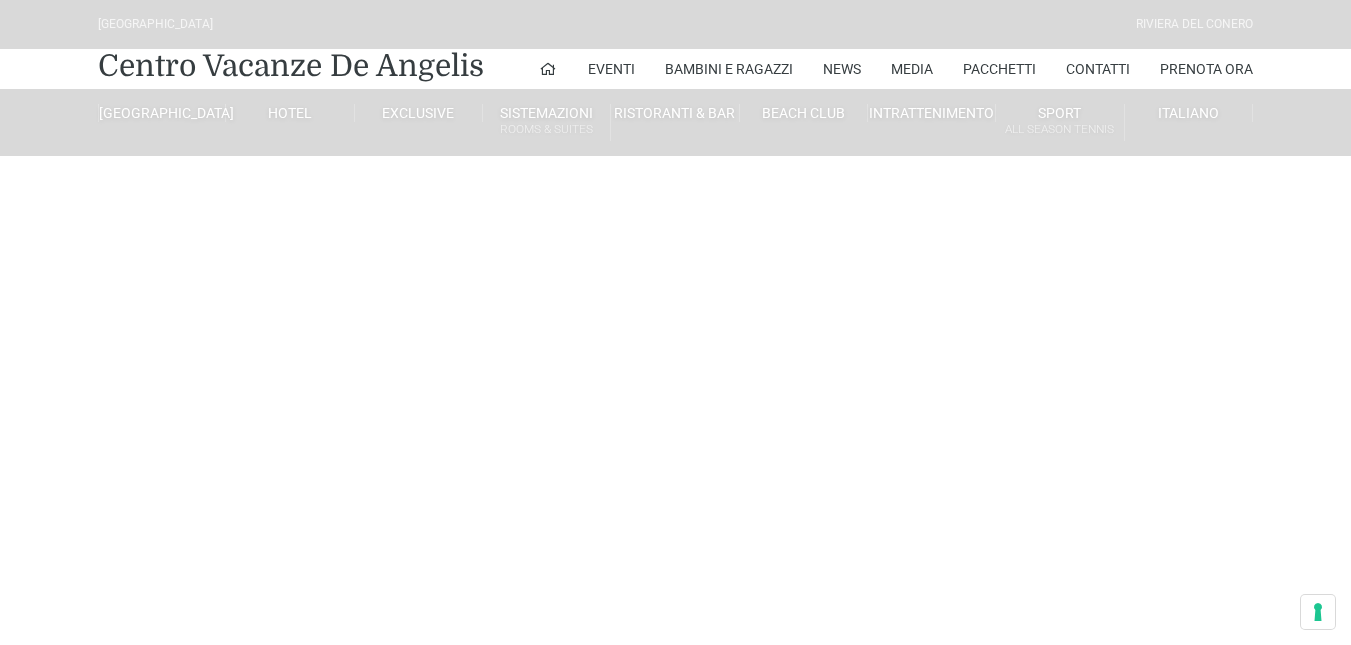 scroll, scrollTop: 0, scrollLeft: 0, axis: both 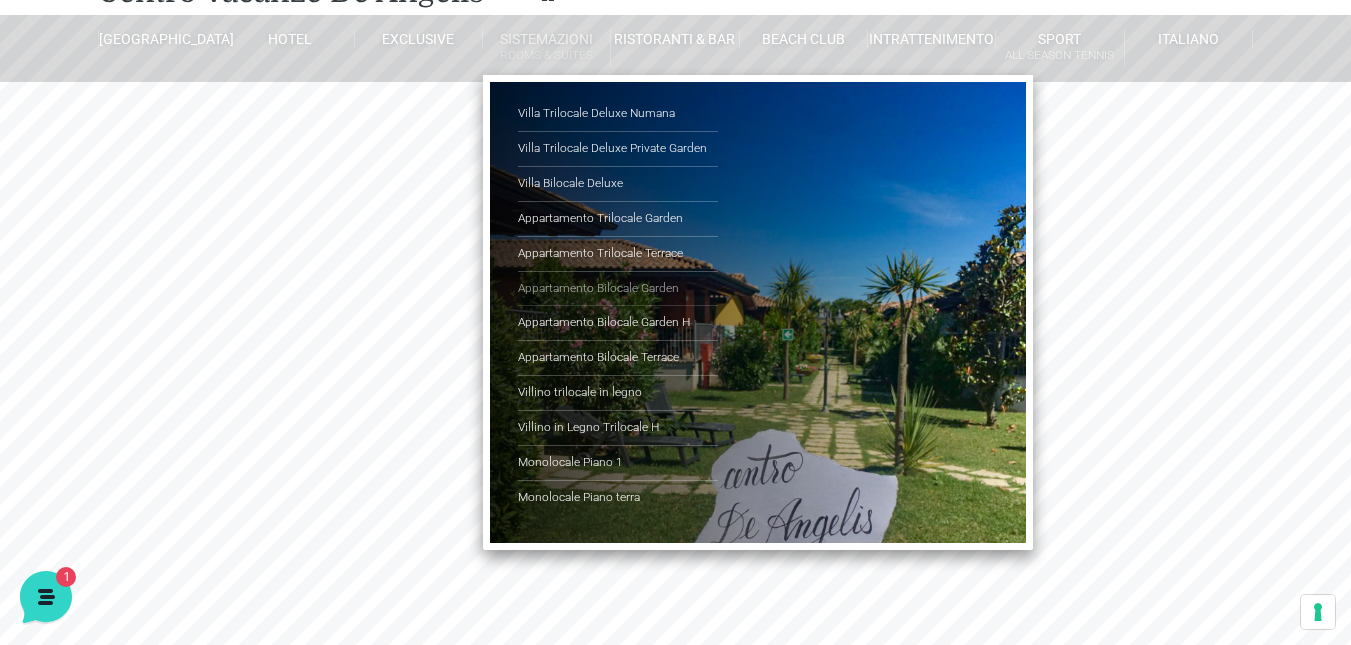 click on "Appartamento Bilocale Garden" at bounding box center (618, 289) 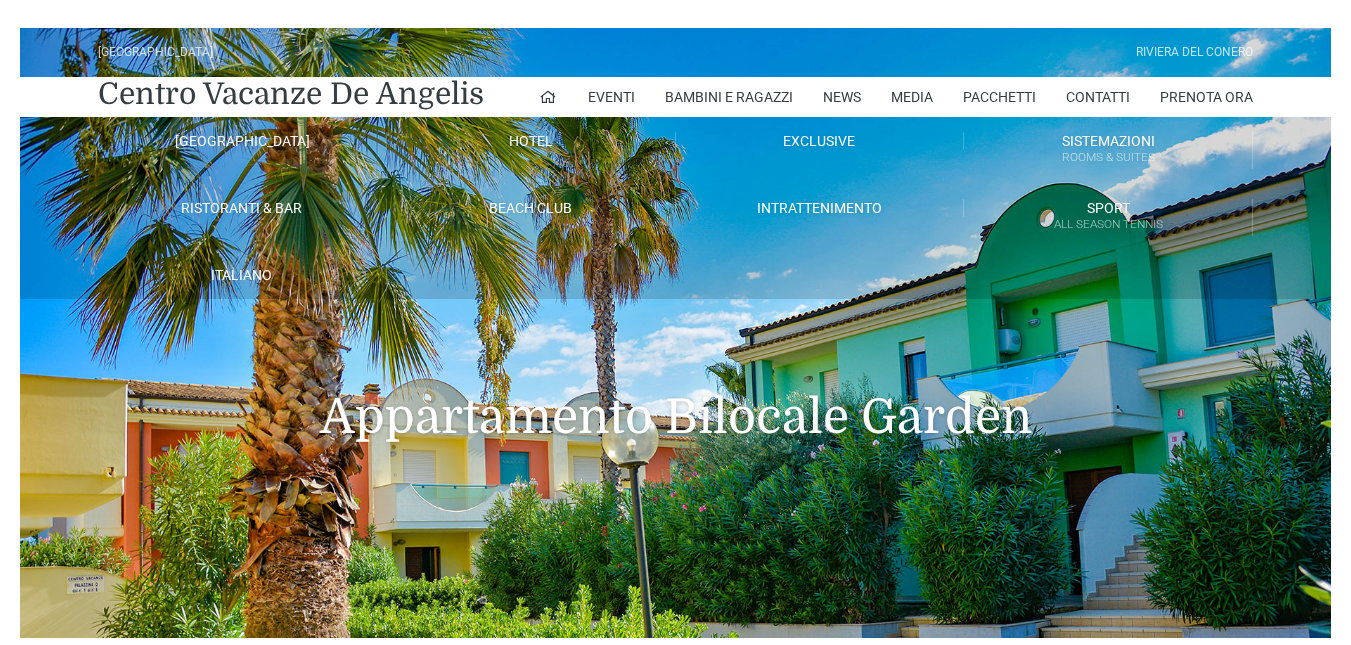 scroll, scrollTop: 0, scrollLeft: 0, axis: both 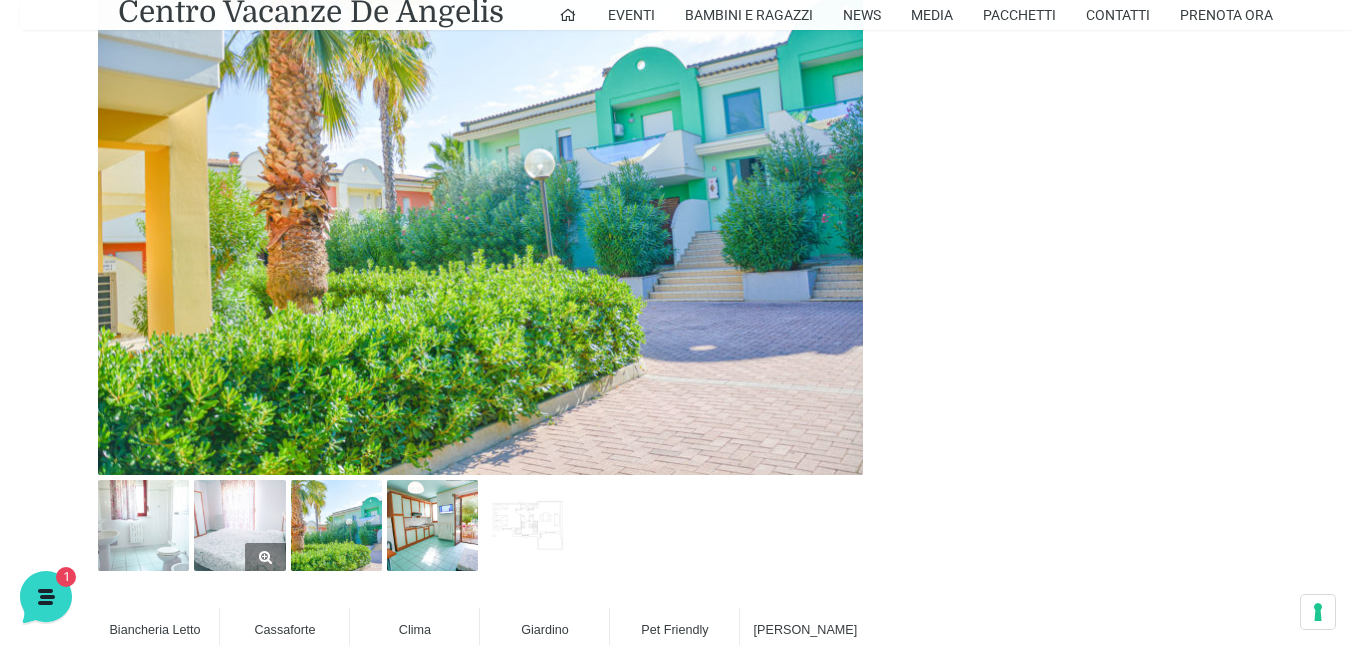 click at bounding box center (239, 525) 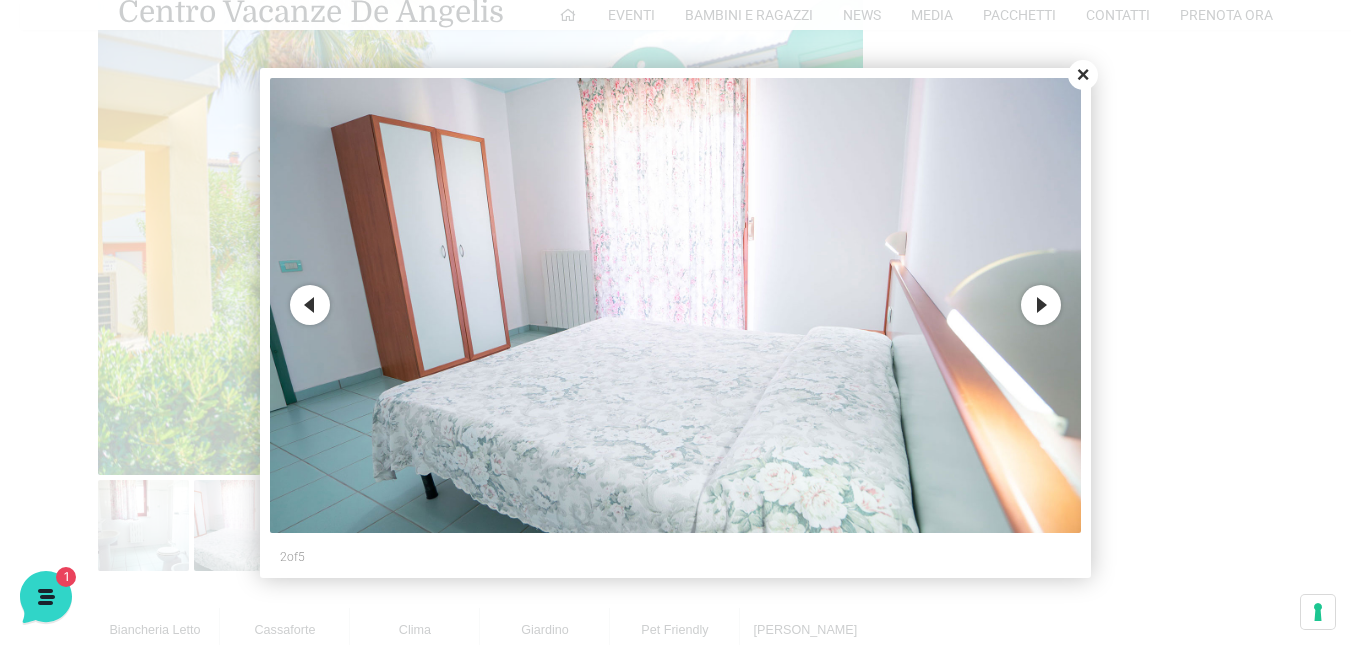 click on "Next" at bounding box center (1041, 305) 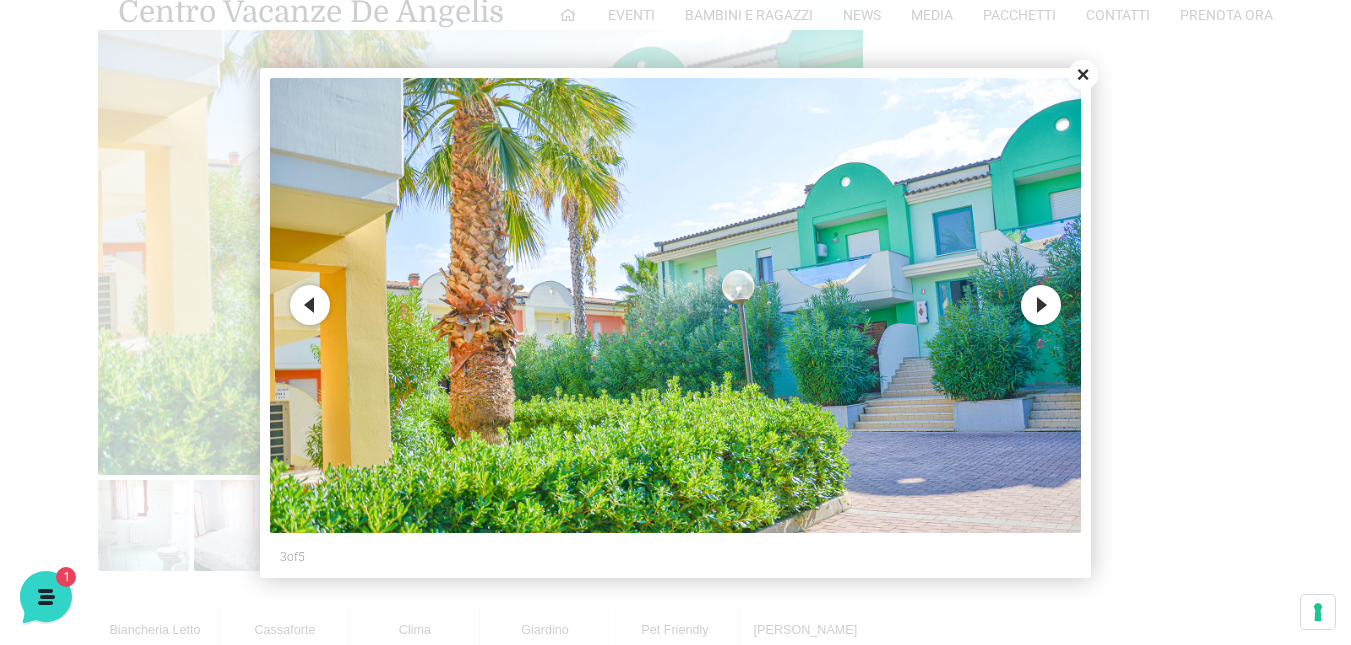 click on "Next" at bounding box center [1041, 305] 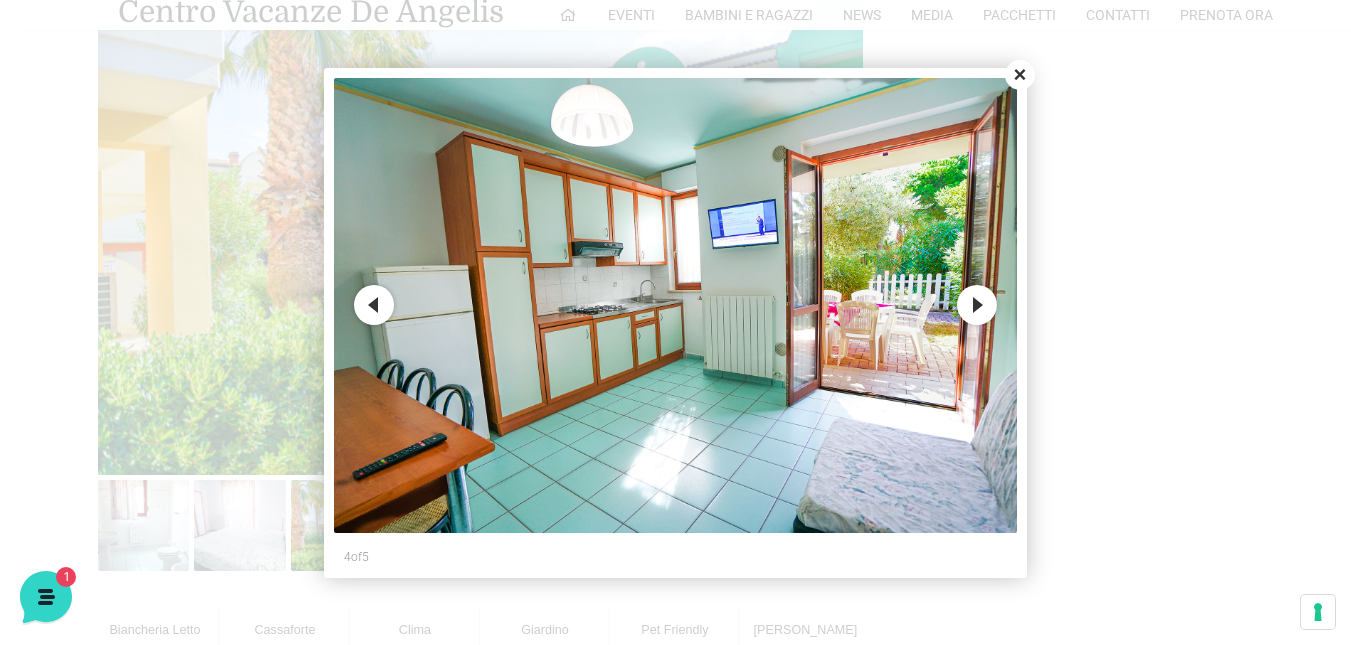 click on "Next" at bounding box center [977, 305] 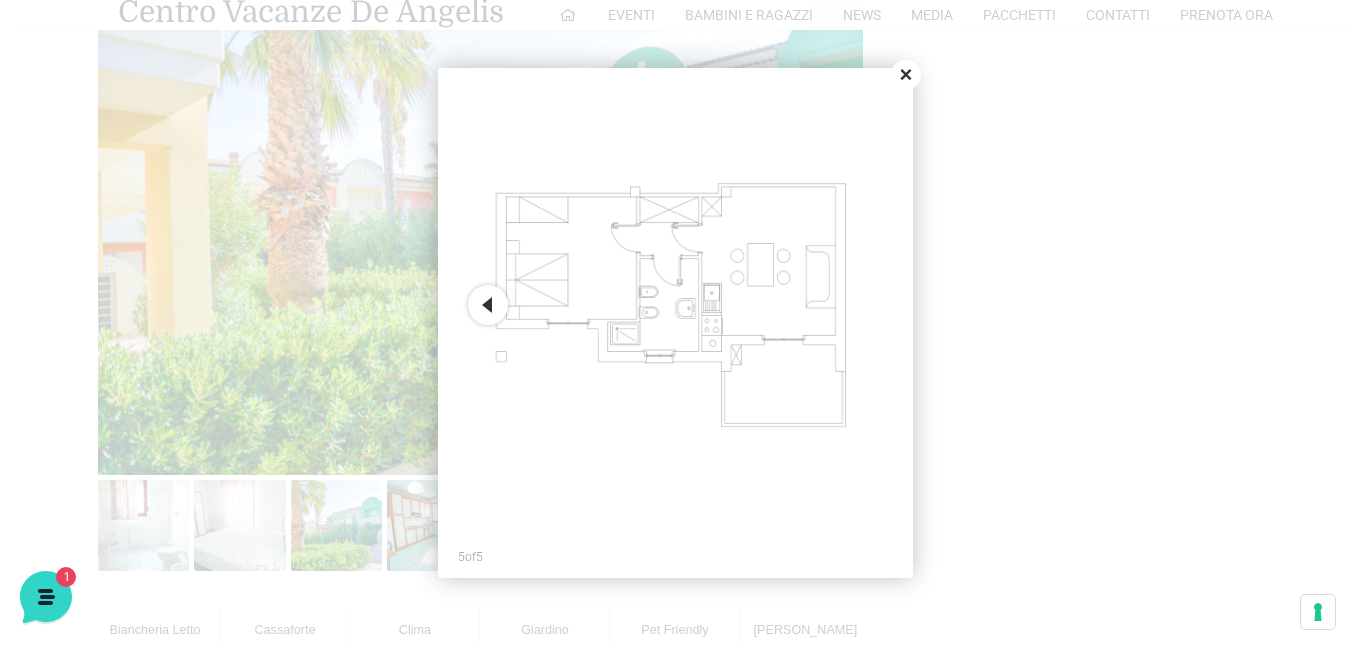 click on "Close" at bounding box center [906, 75] 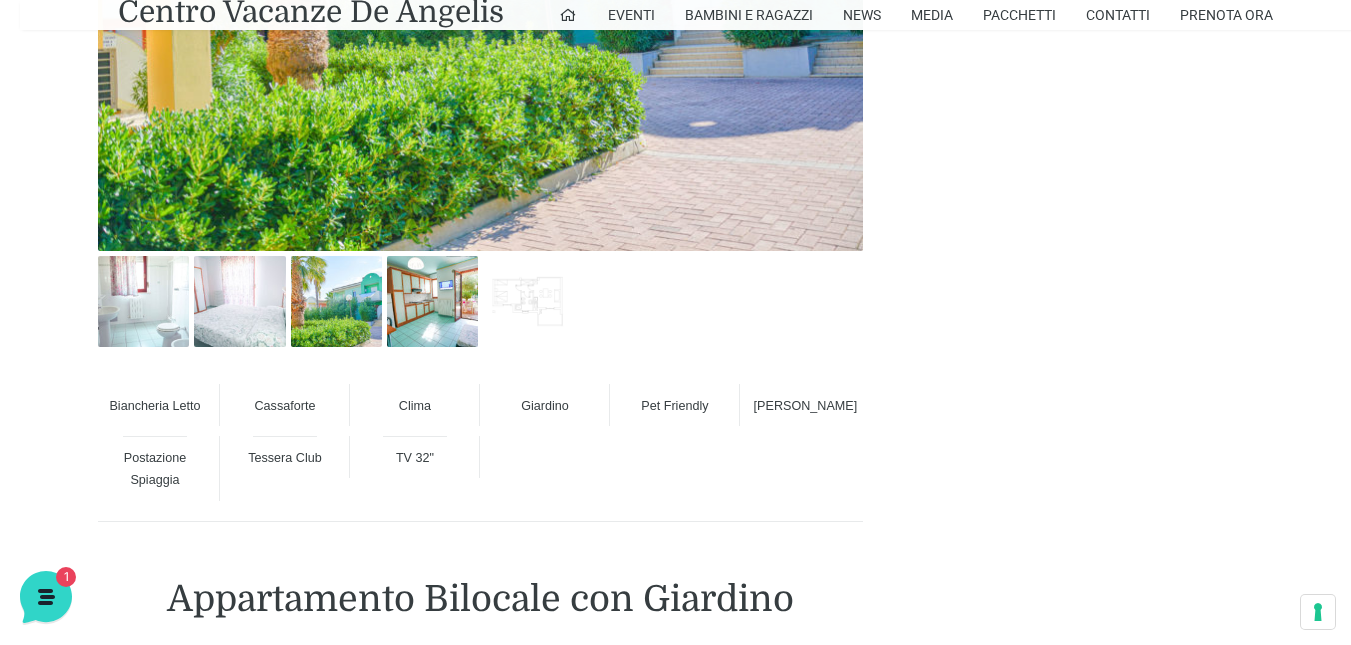 scroll, scrollTop: 1284, scrollLeft: 0, axis: vertical 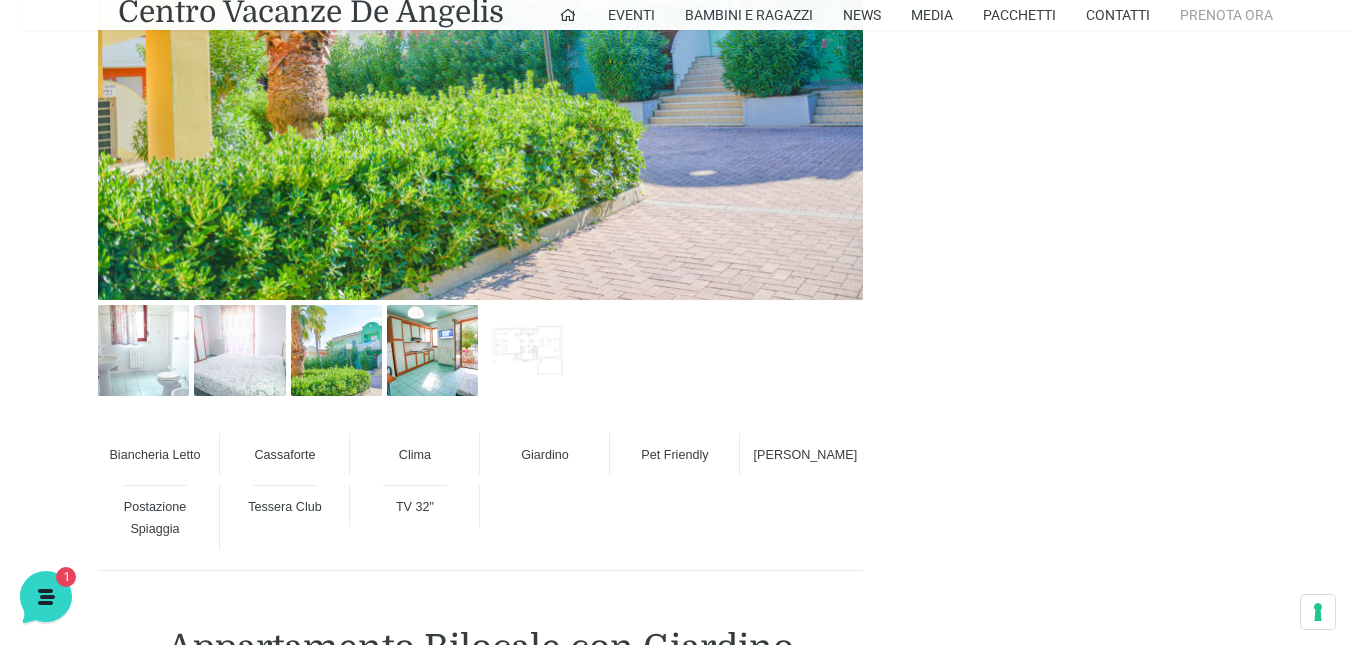 click on "Prenota Ora" at bounding box center [1226, 15] 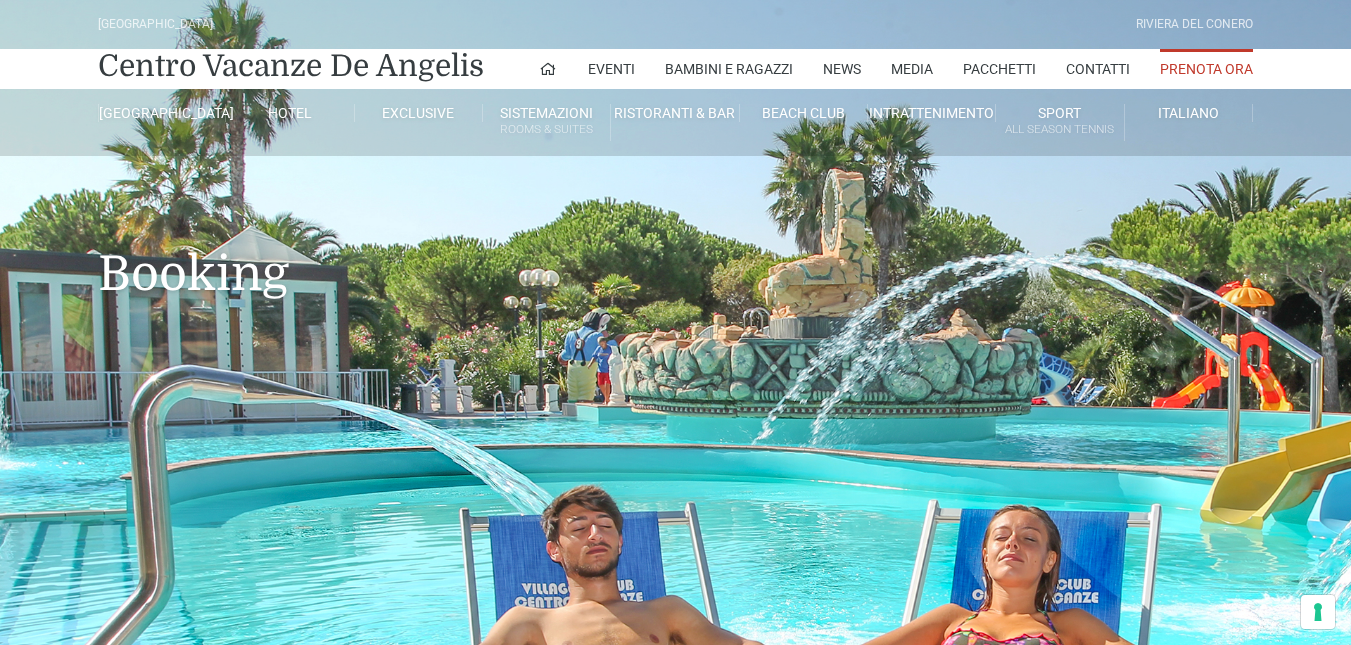 scroll, scrollTop: 0, scrollLeft: 0, axis: both 